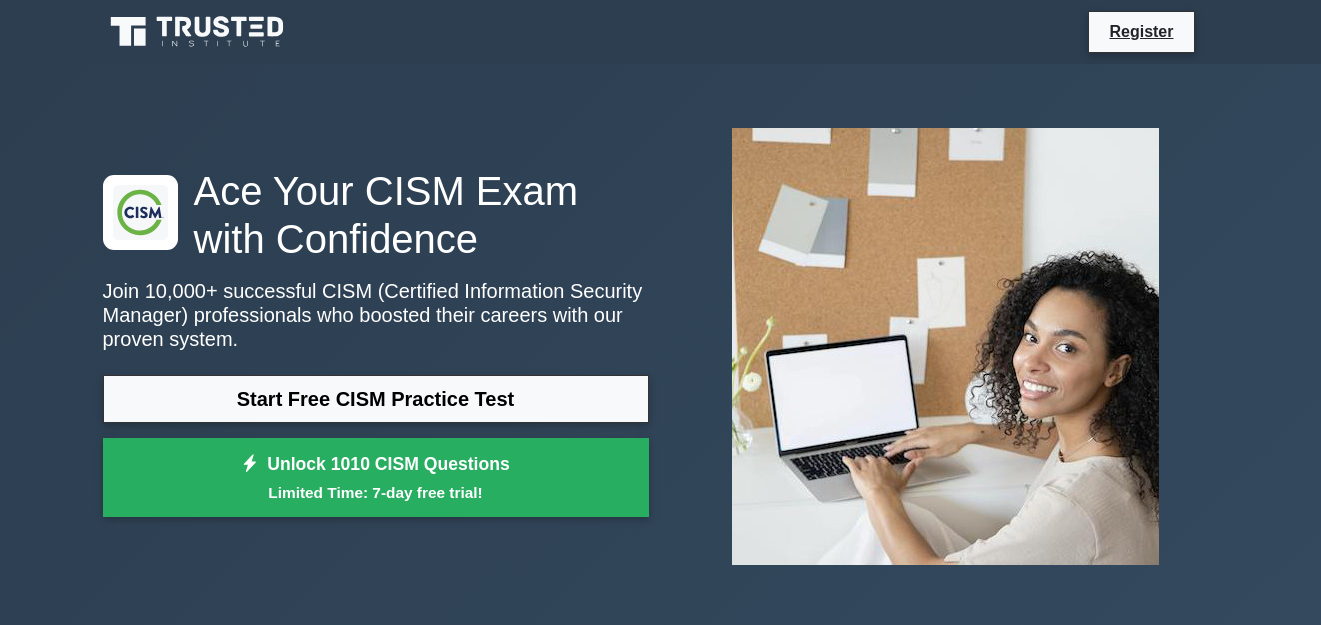 scroll, scrollTop: 0, scrollLeft: 0, axis: both 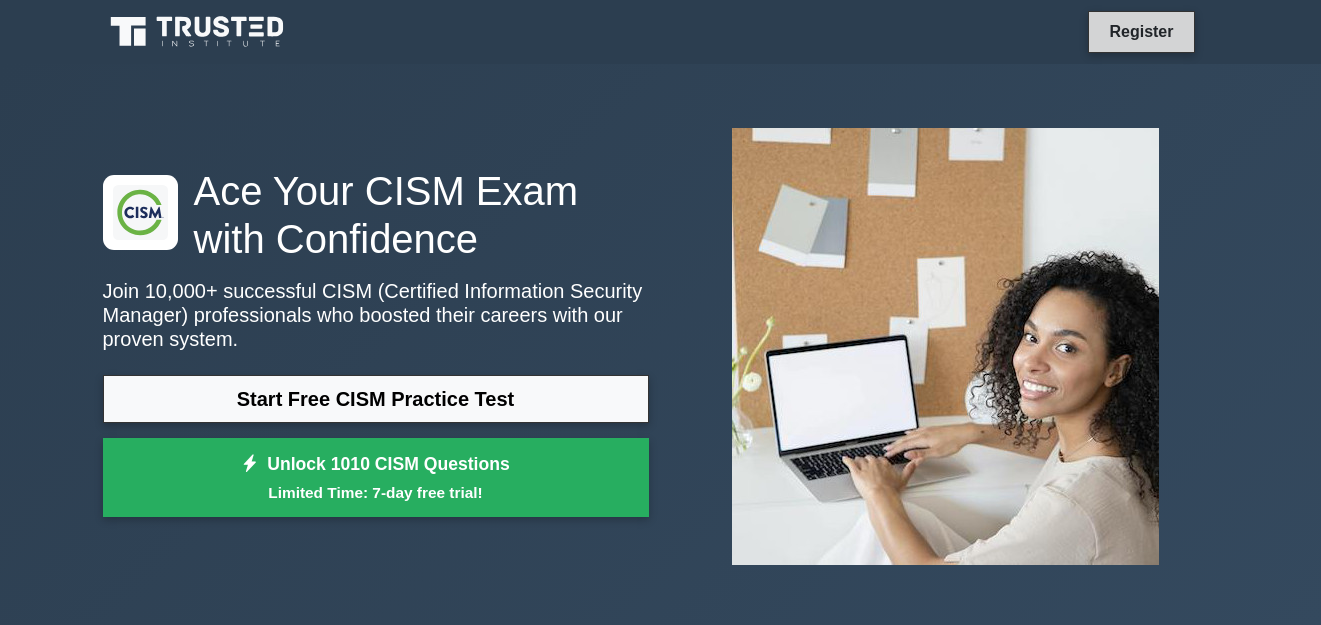 click on "Register" at bounding box center [1141, 31] 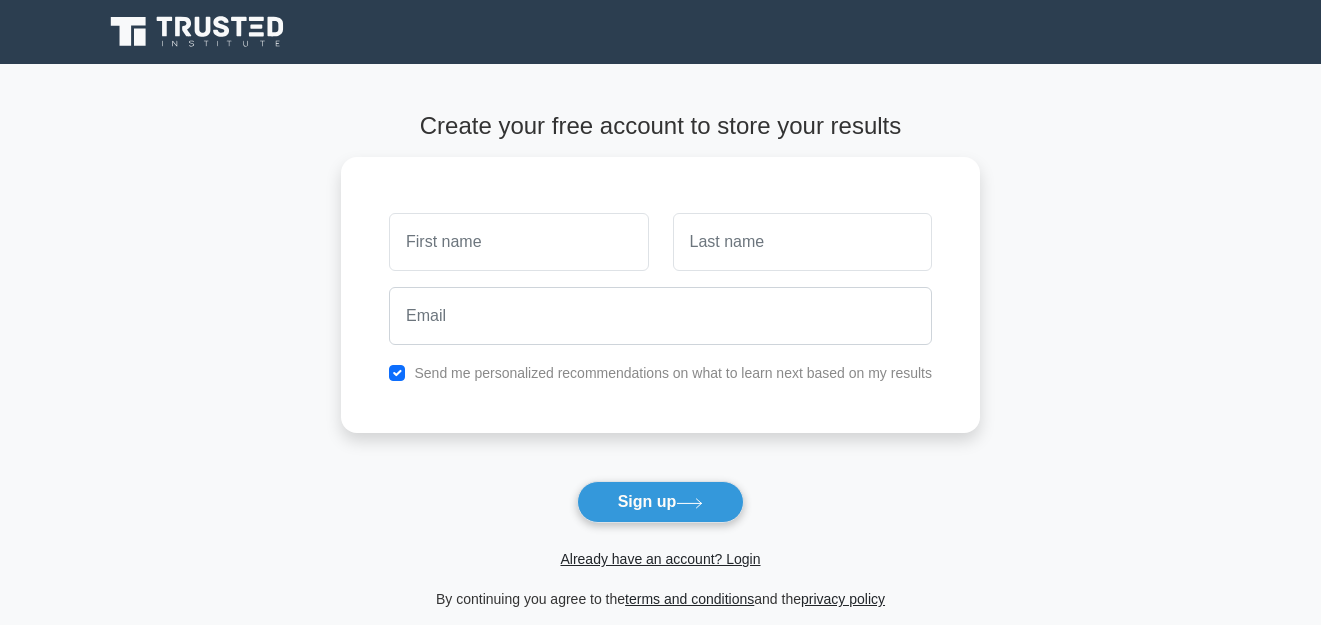 scroll, scrollTop: 0, scrollLeft: 0, axis: both 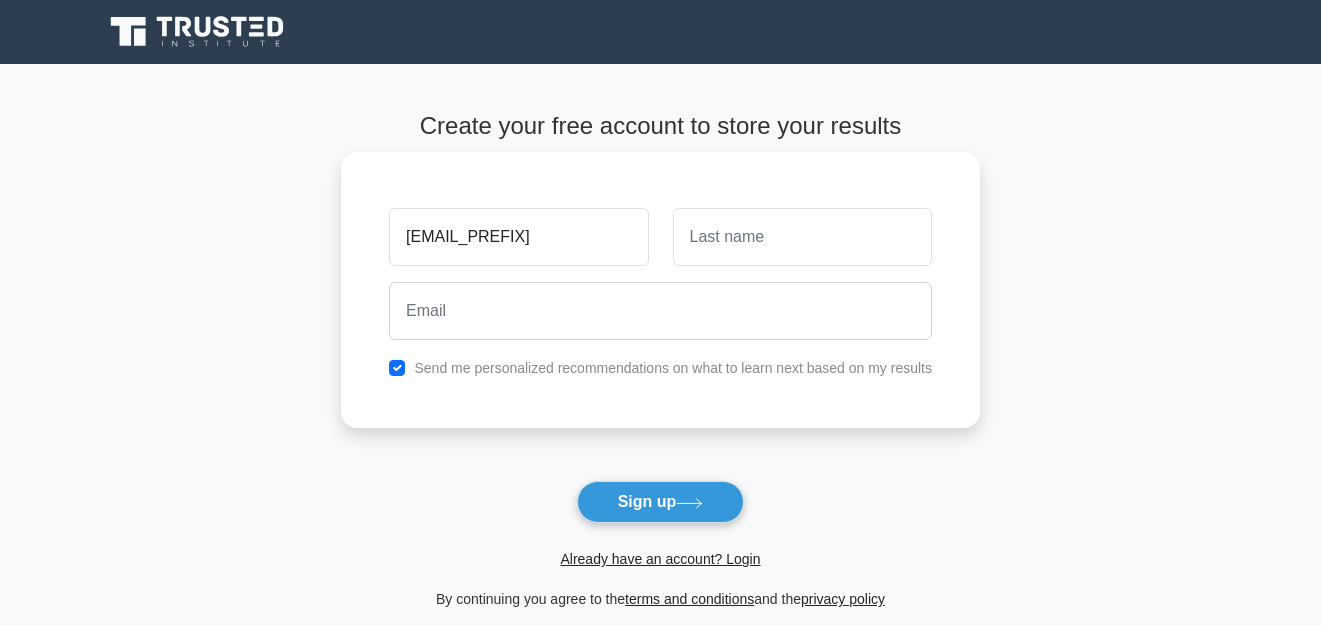 type on "[EMAIL_PREFIX]" 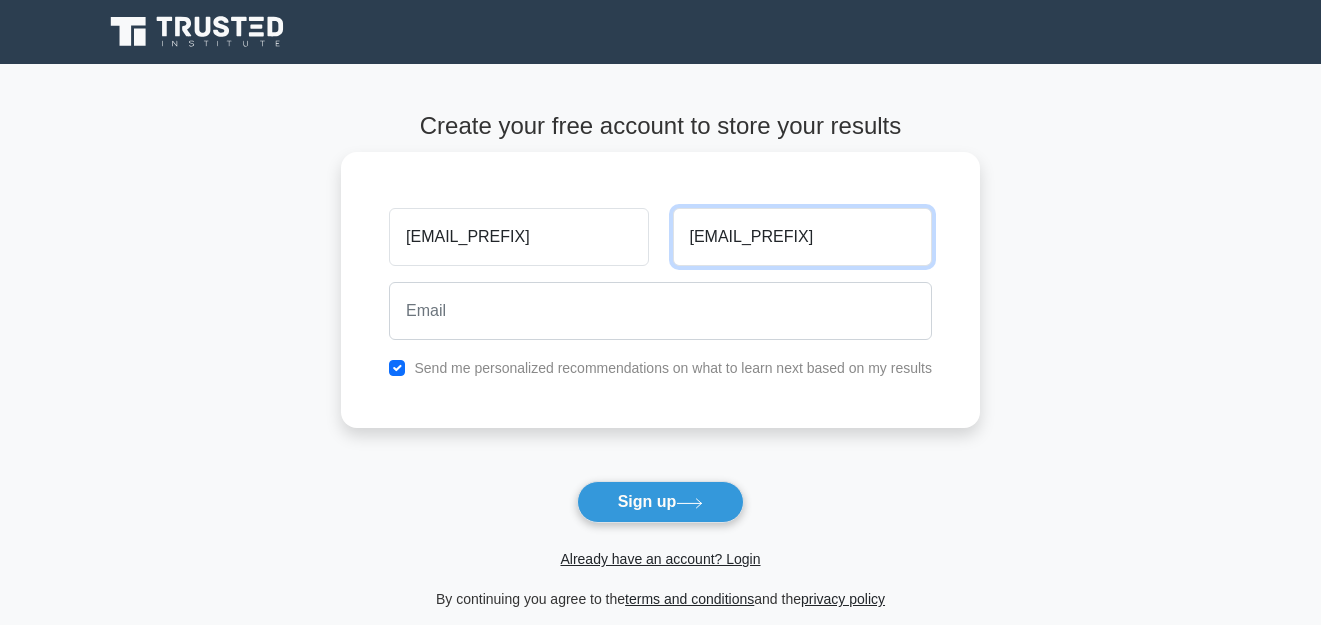 type on "akinyi" 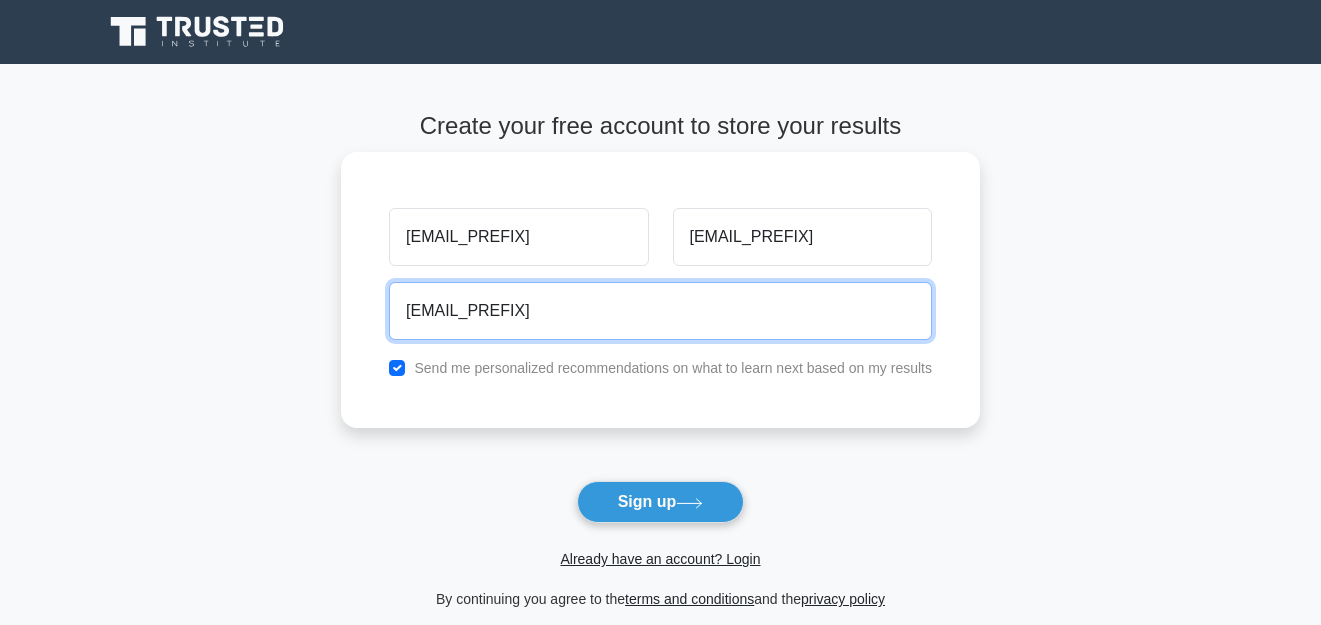 click on "Sign up" at bounding box center [661, 502] 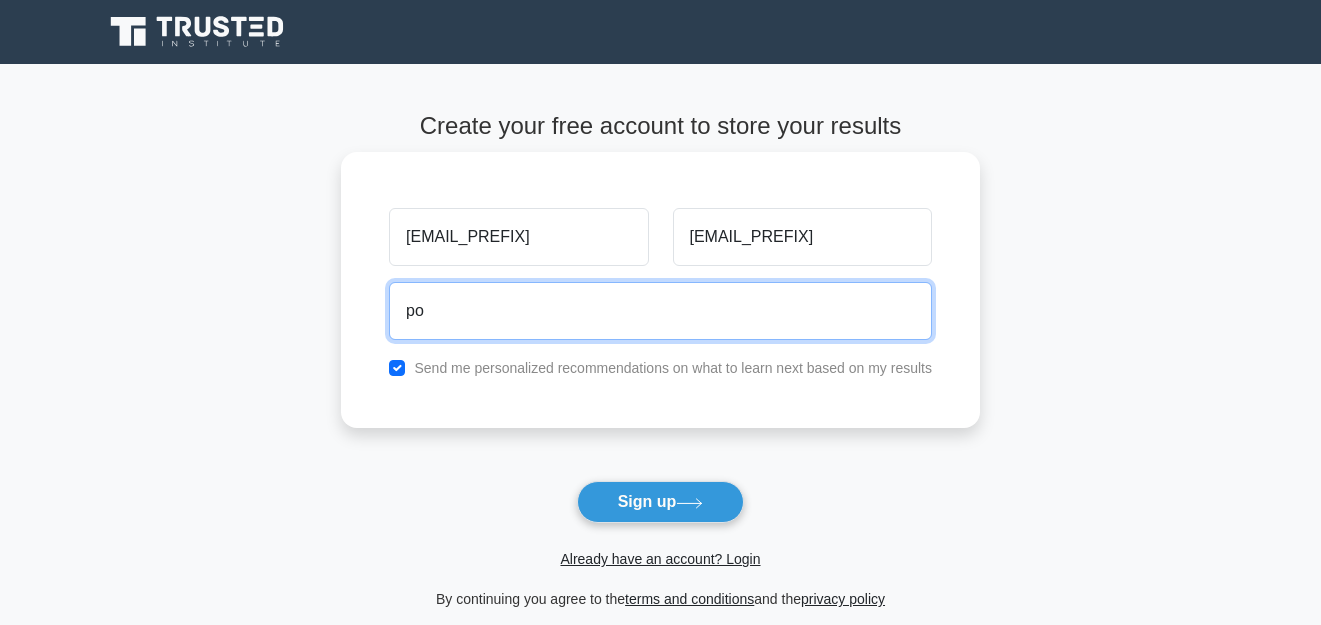 click on "Sign up" at bounding box center [661, 502] 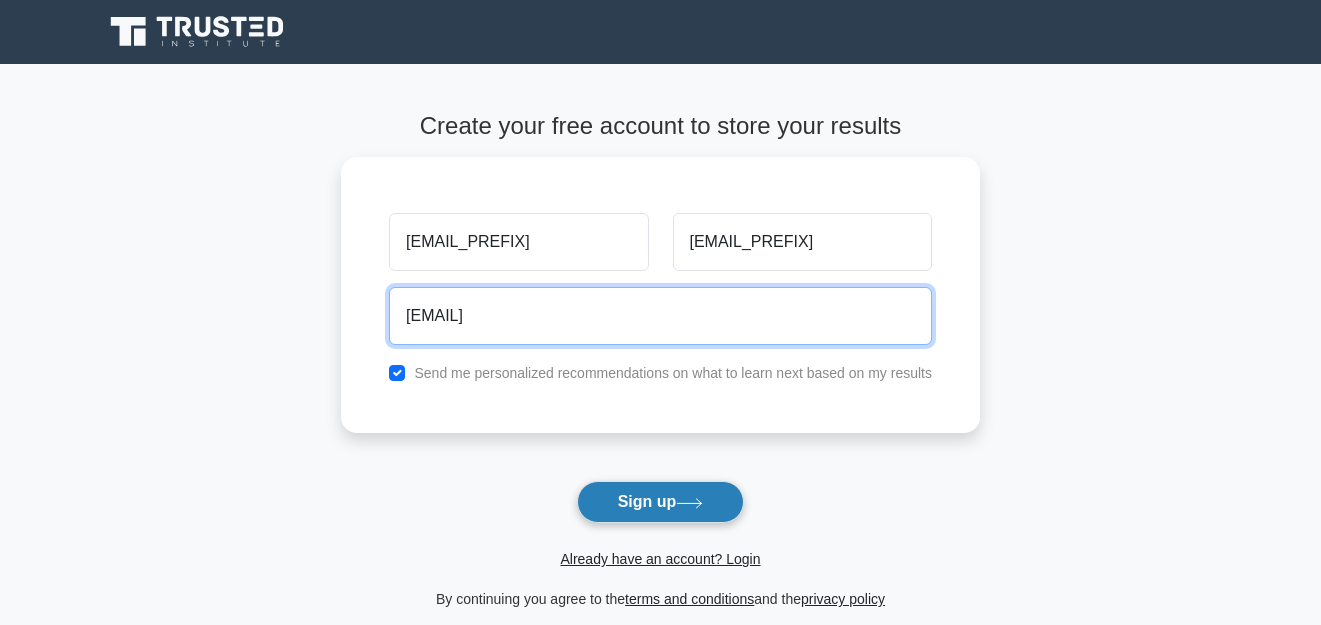 type on "olgahakinyi90@gmail.com" 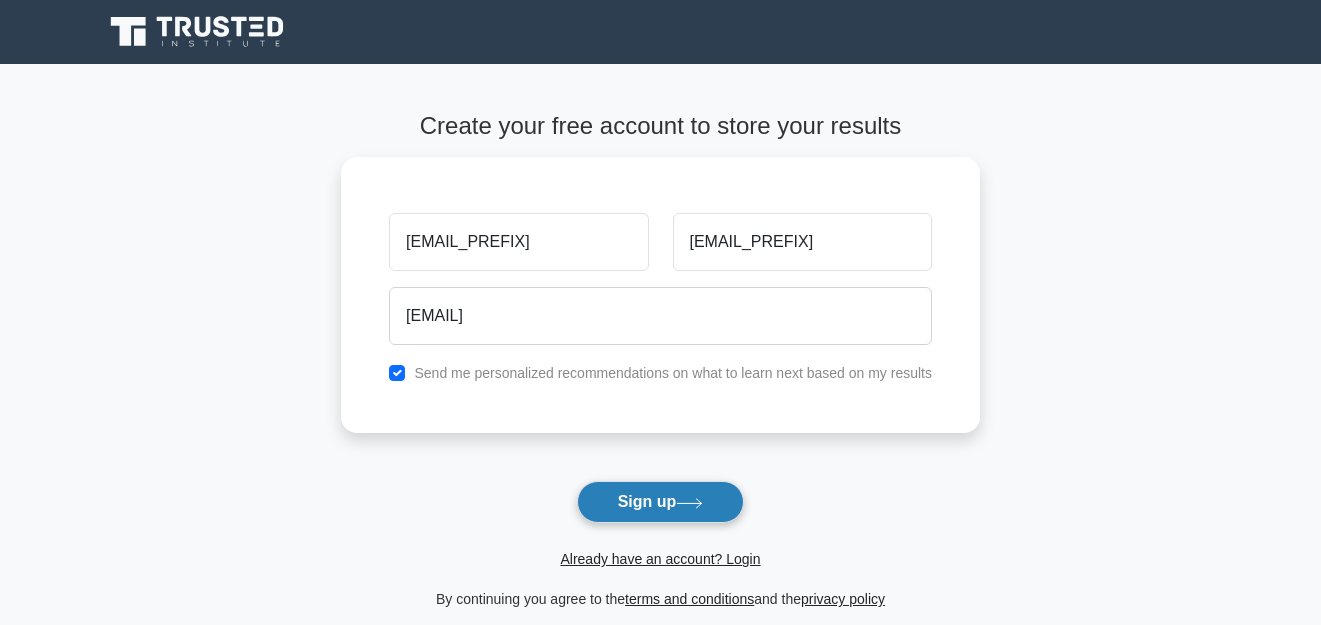 click on "Sign up" at bounding box center [661, 502] 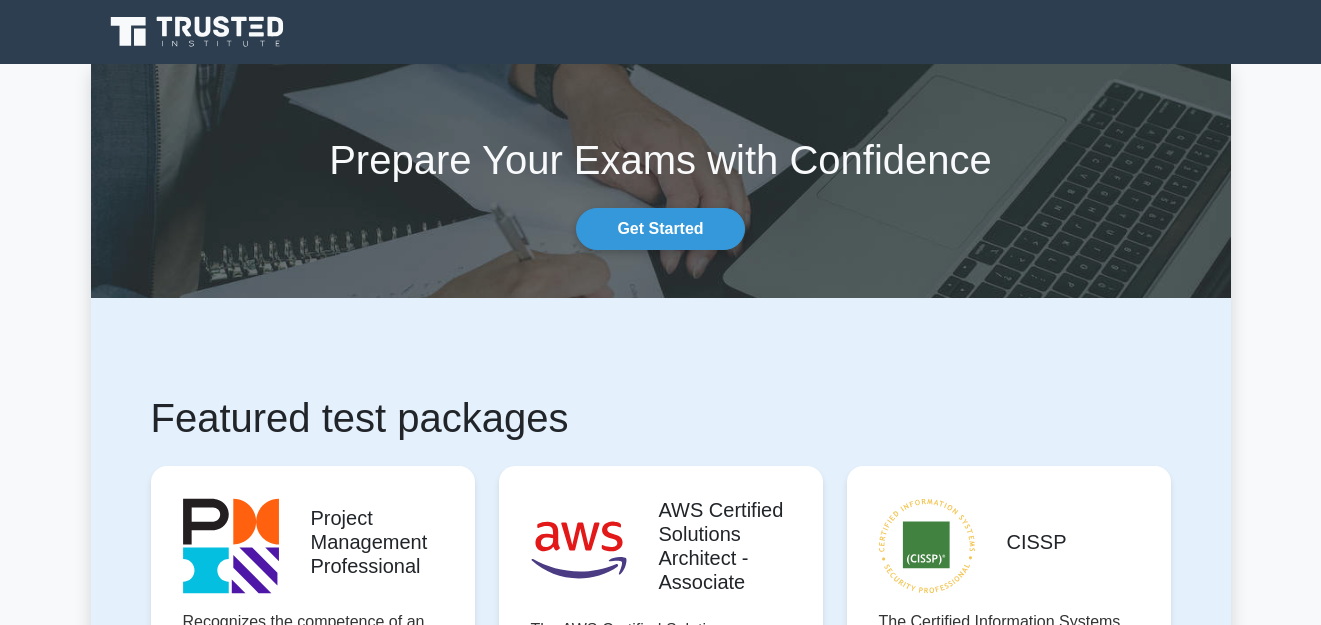 scroll, scrollTop: 0, scrollLeft: 0, axis: both 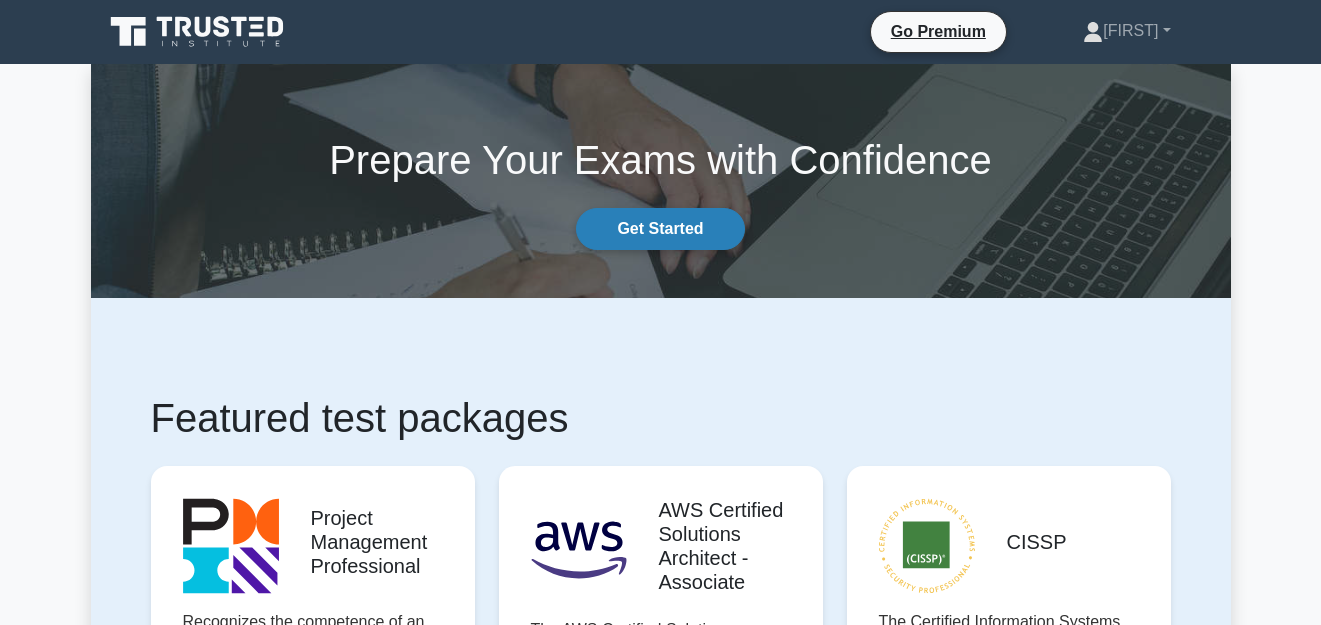 click on "Get Started" at bounding box center [660, 229] 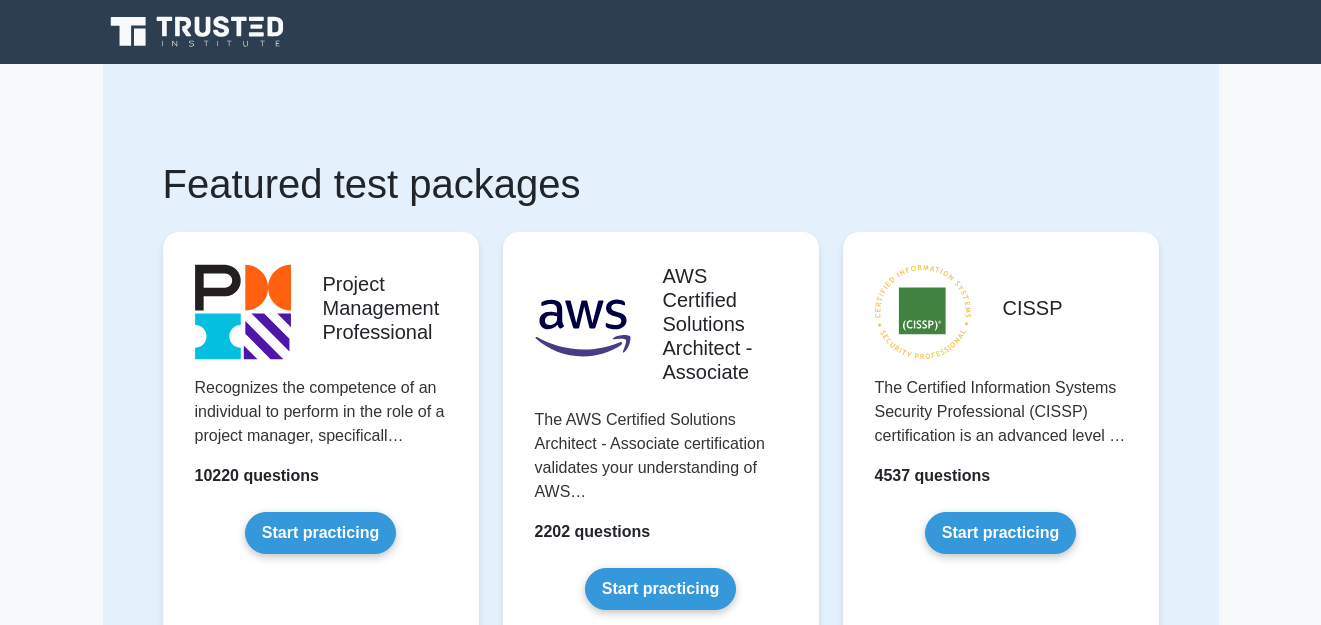 scroll, scrollTop: 0, scrollLeft: 0, axis: both 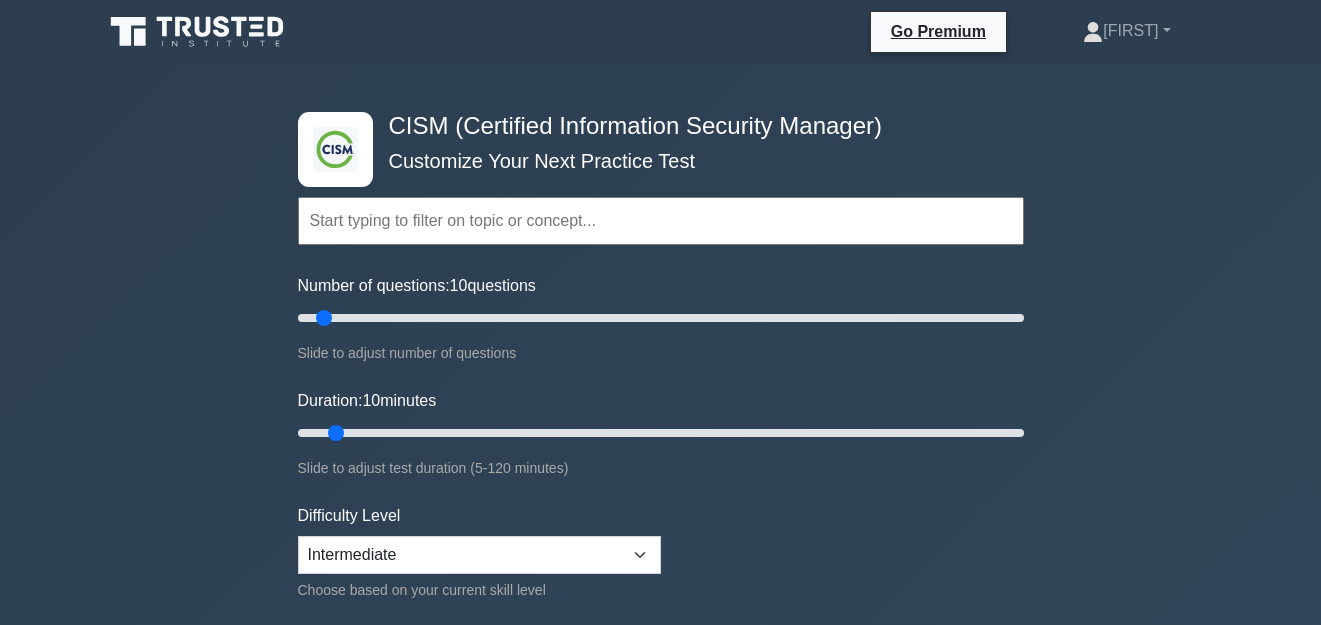 click at bounding box center [661, 221] 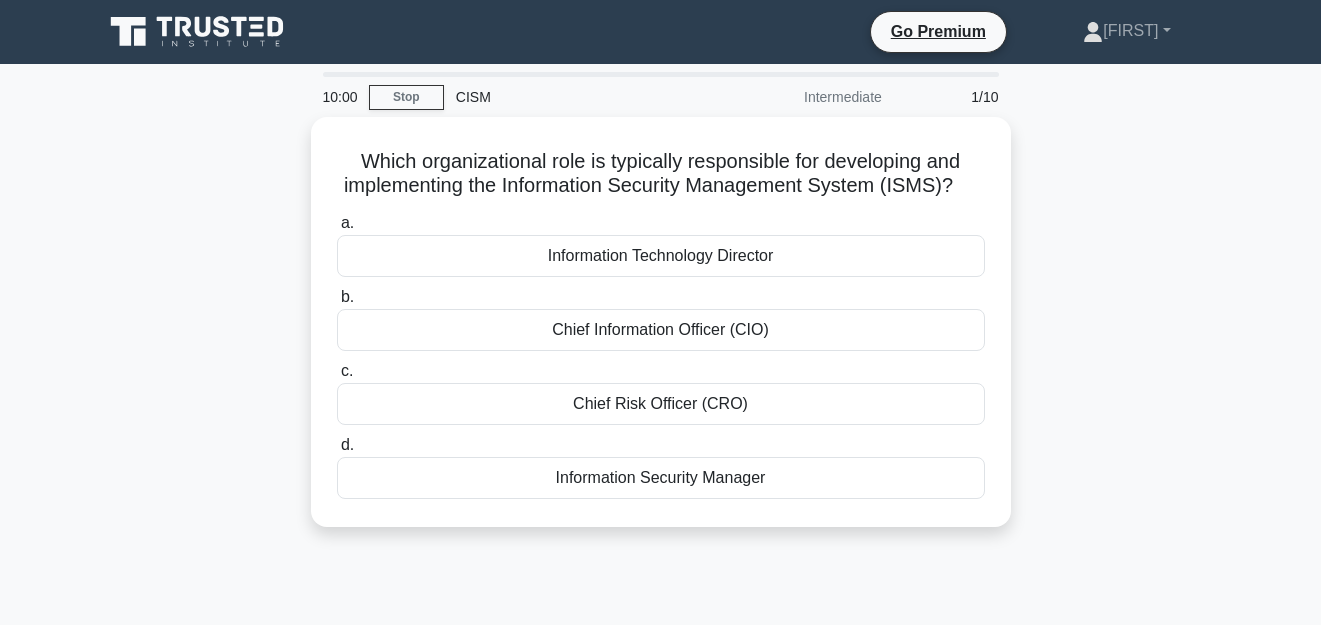 scroll, scrollTop: 0, scrollLeft: 0, axis: both 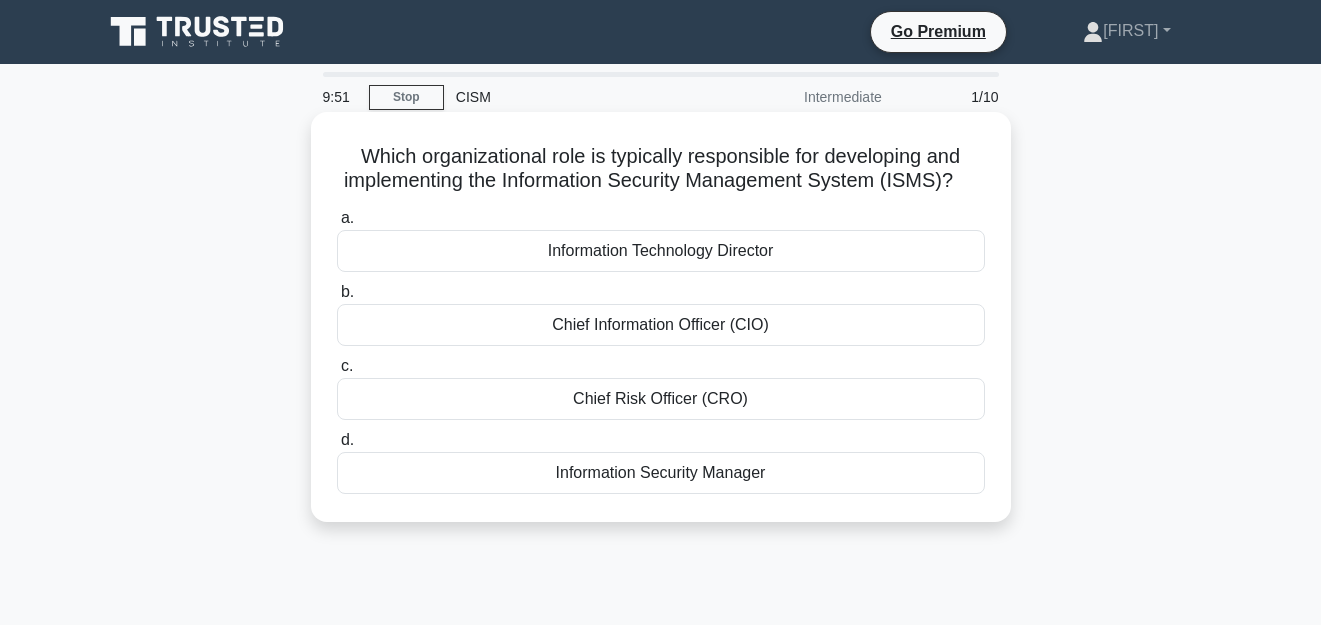 click on "Information Technology Director" at bounding box center (661, 251) 